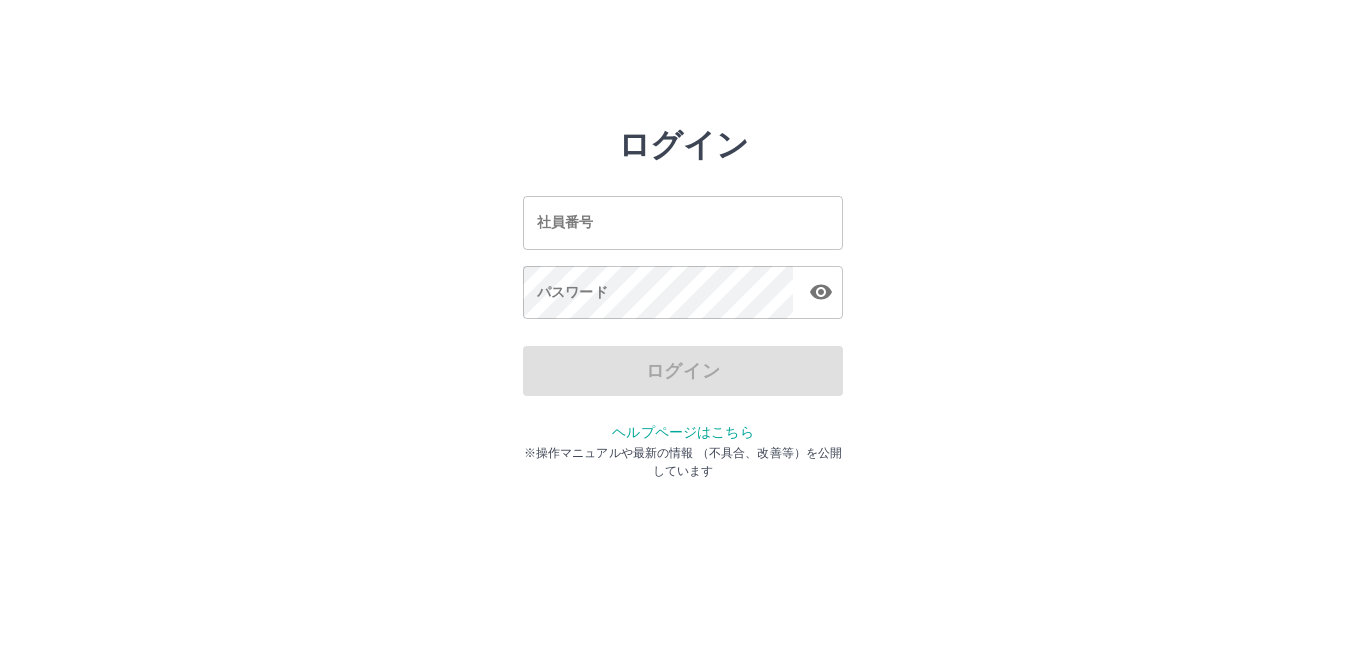 scroll, scrollTop: 0, scrollLeft: 0, axis: both 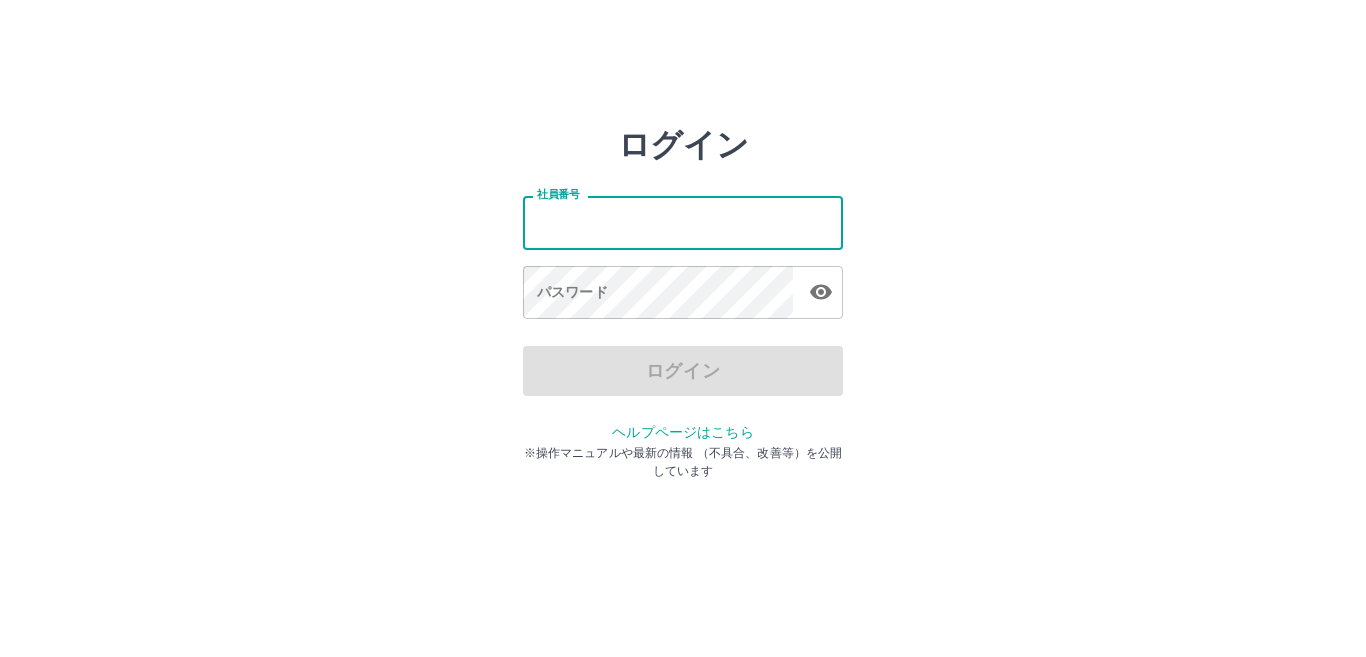 drag, startPoint x: 0, startPoint y: 0, endPoint x: 631, endPoint y: 235, distance: 673.3394 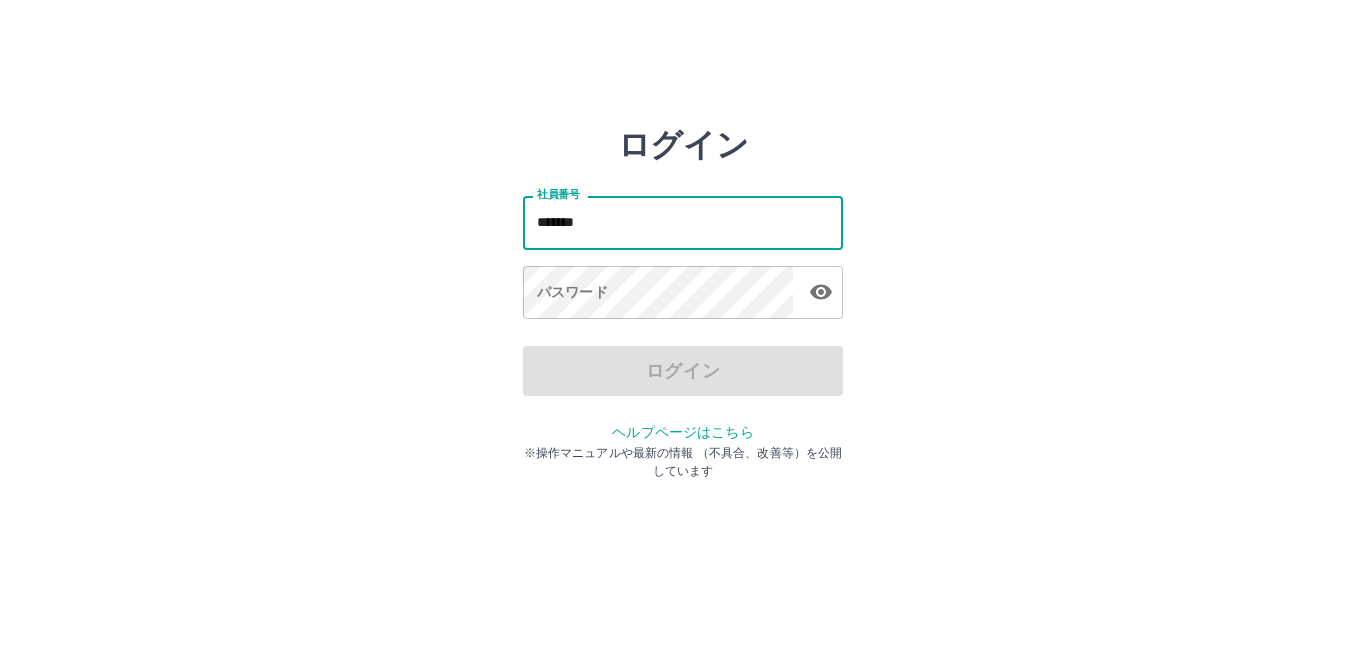 type on "*******" 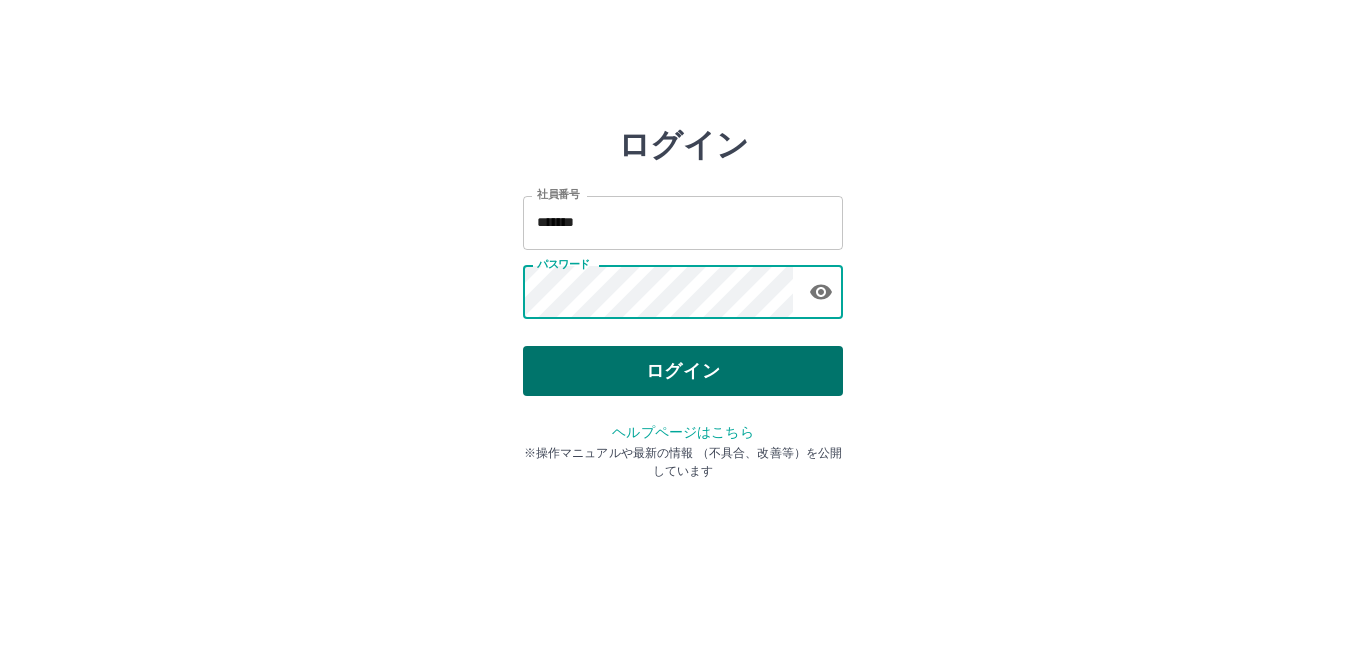 click on "ログイン" at bounding box center [683, 371] 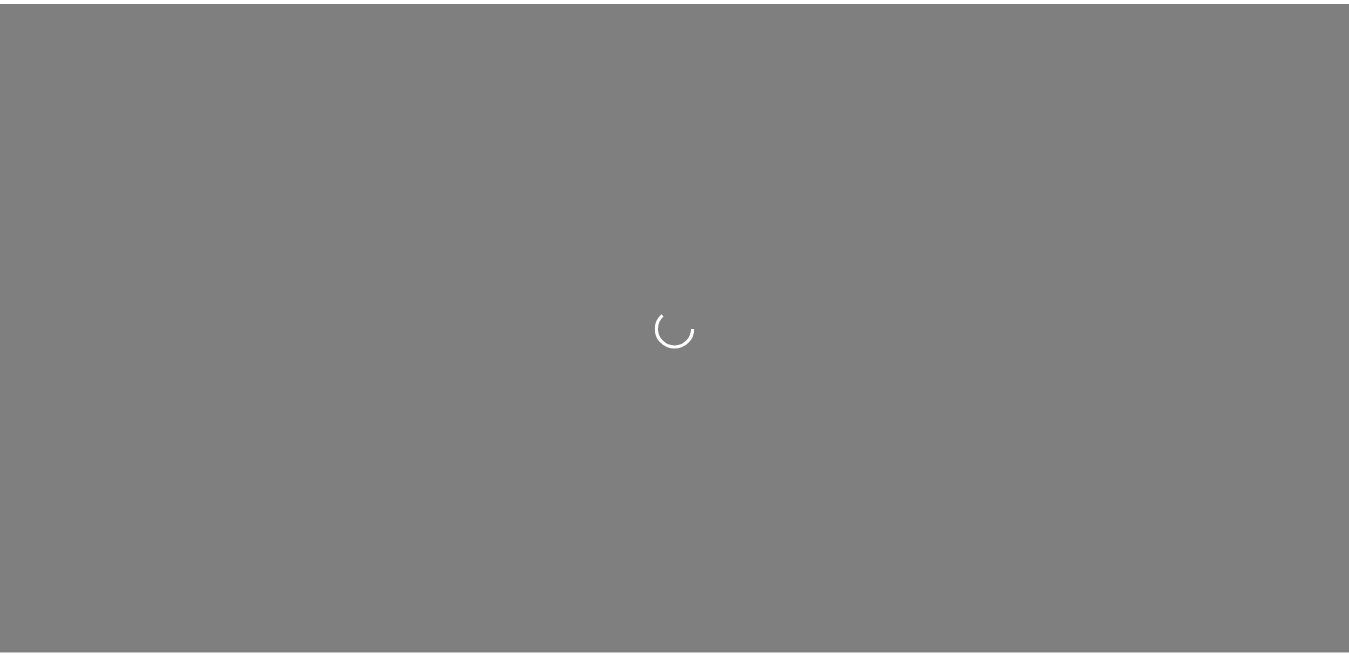 scroll, scrollTop: 0, scrollLeft: 0, axis: both 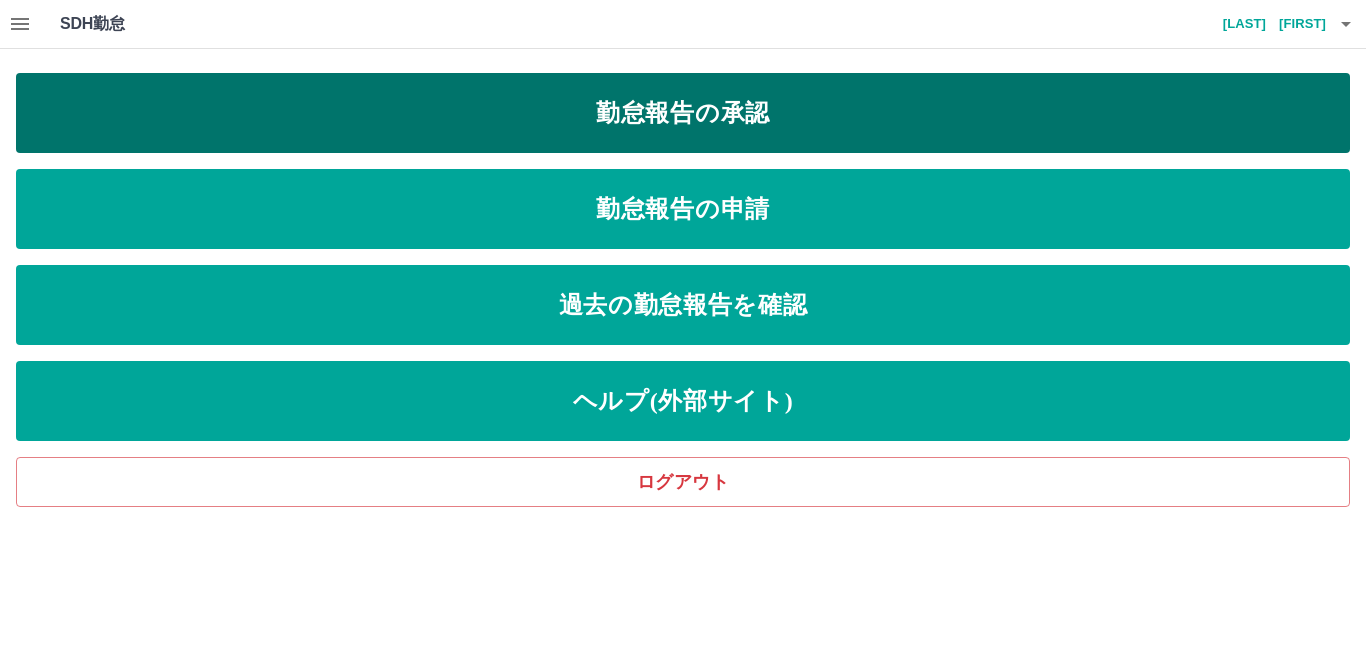 click on "勤怠報告の承認" at bounding box center [683, 113] 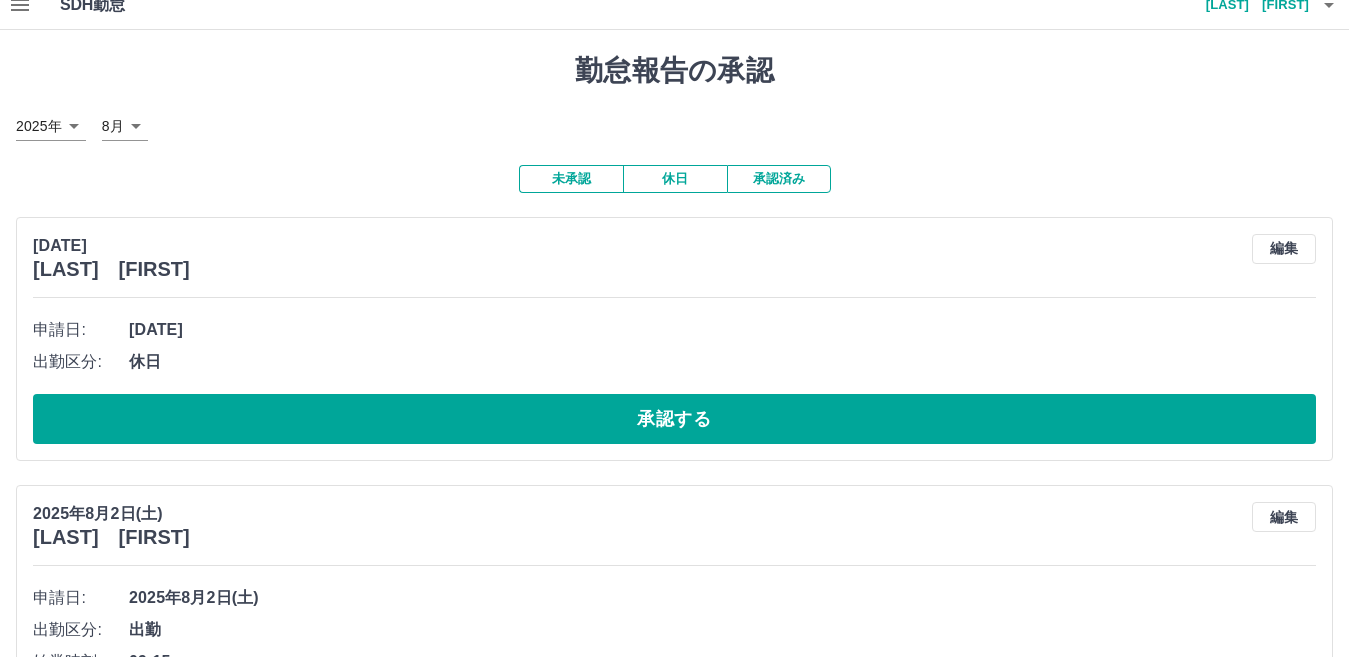 scroll, scrollTop: 0, scrollLeft: 0, axis: both 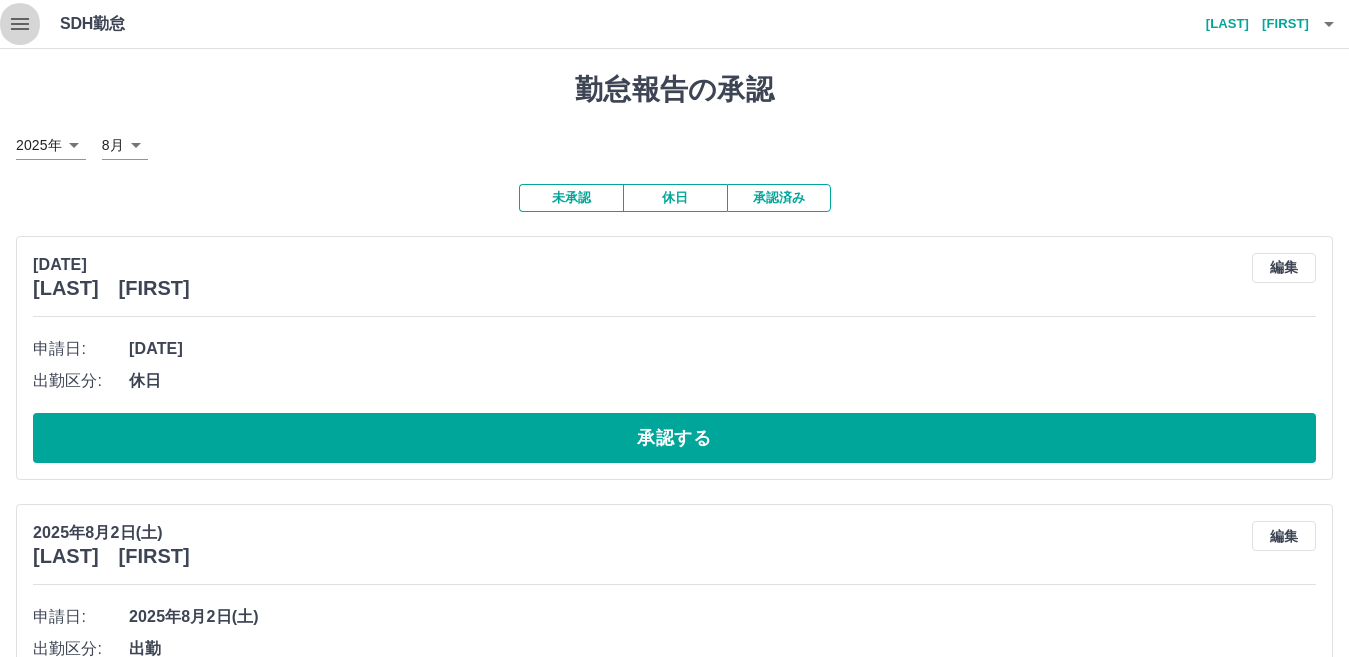 click 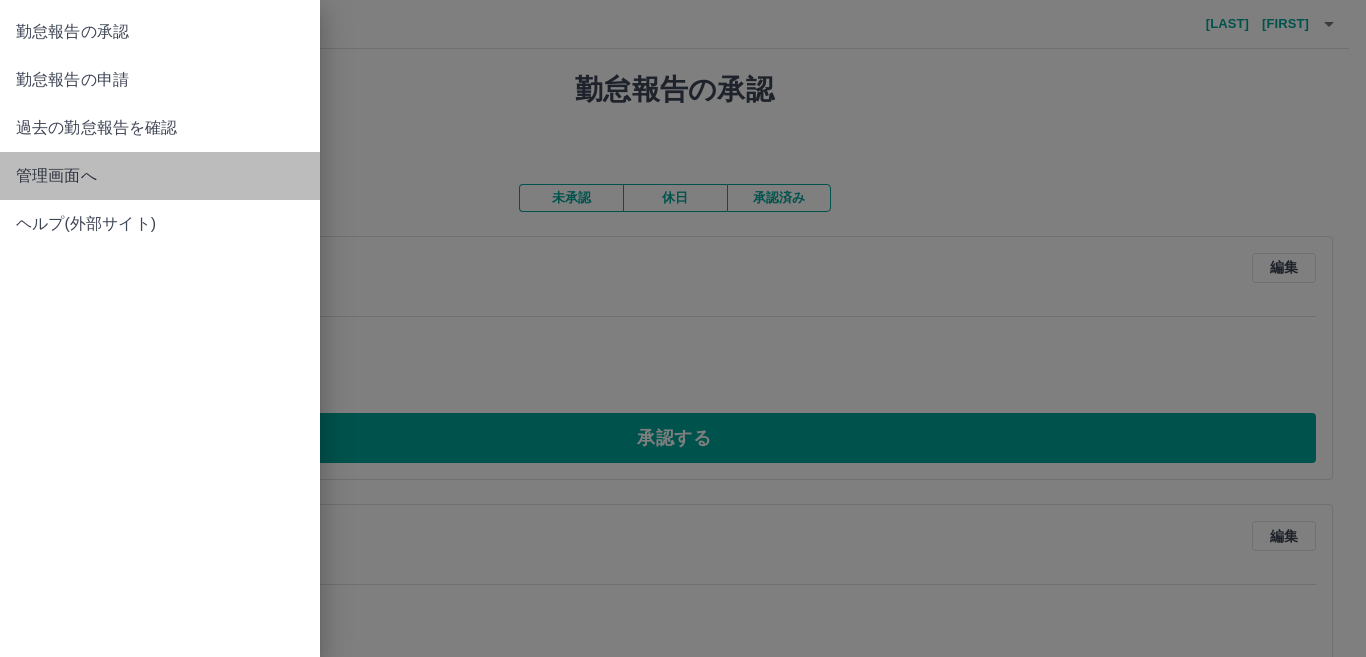 click on "管理画面へ" at bounding box center [160, 176] 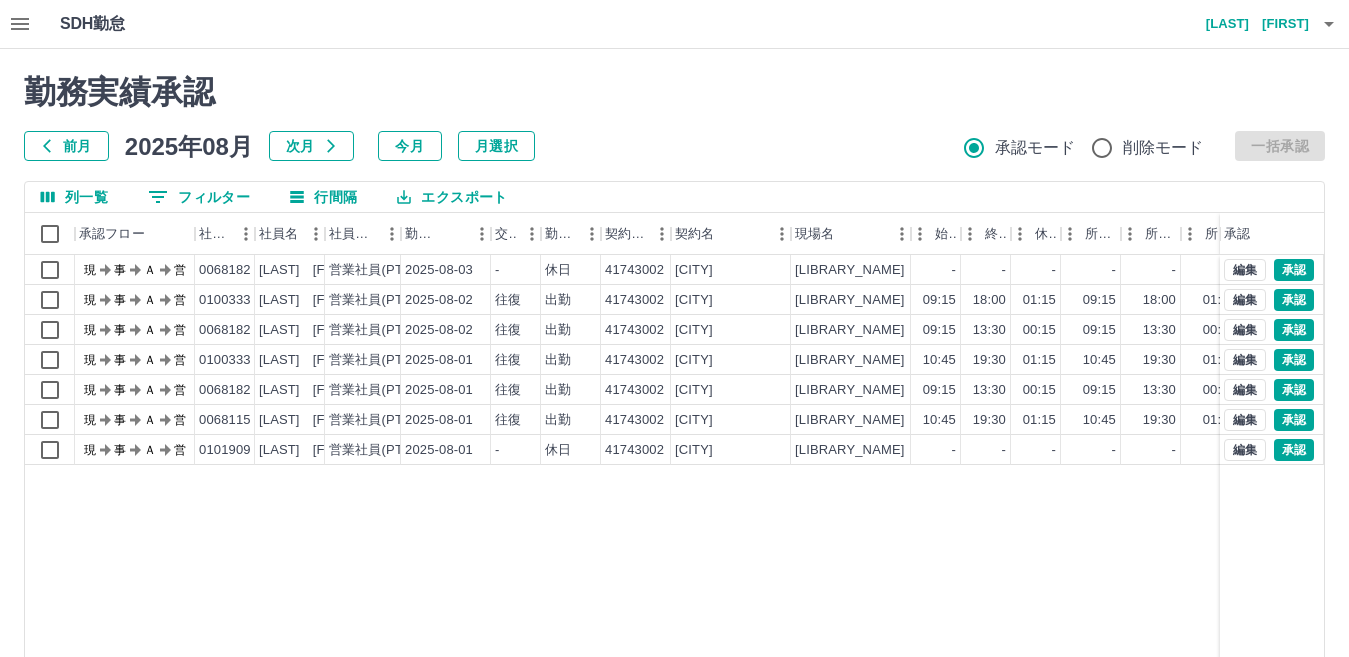 click on "月選択" at bounding box center [496, 146] 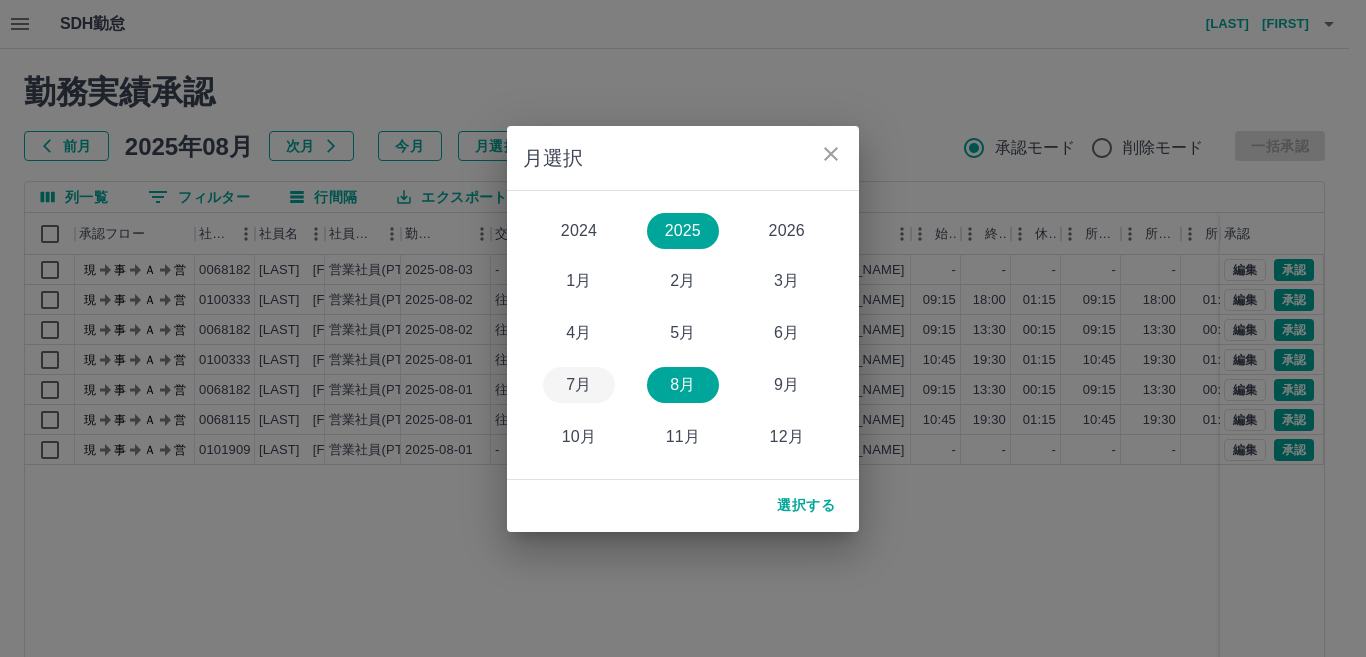 click on "7月" at bounding box center (579, 385) 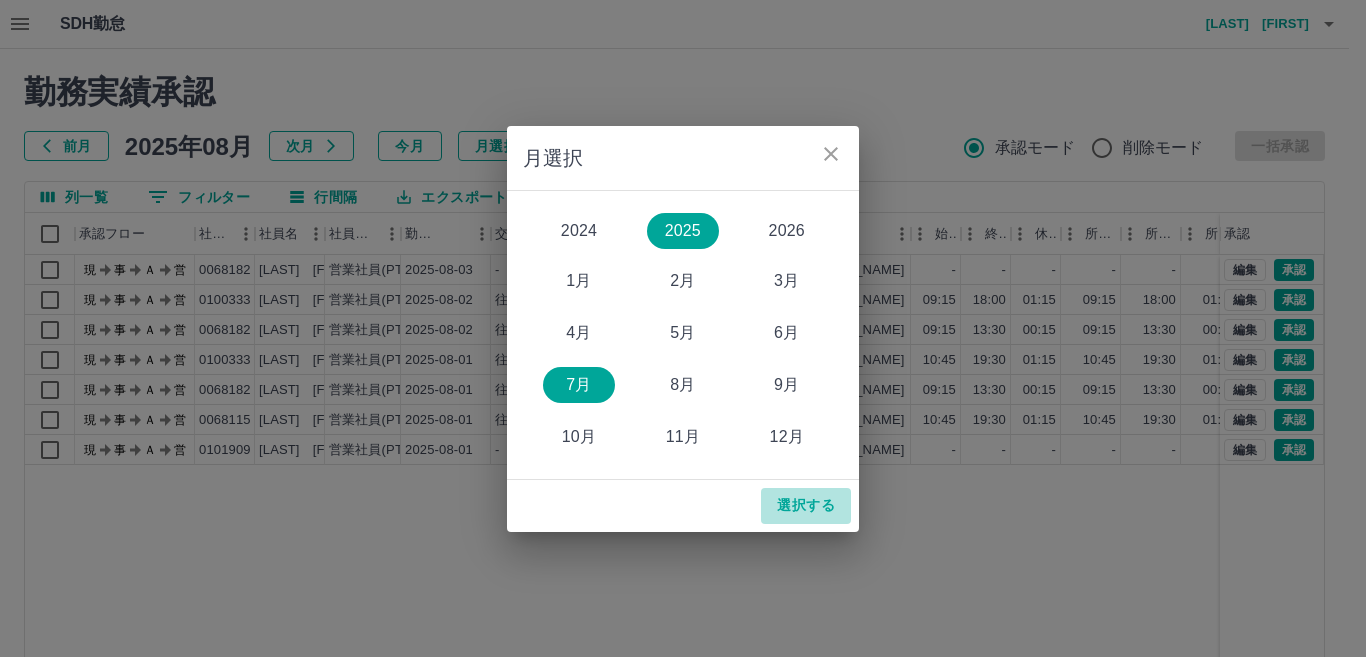 click on "選択する" at bounding box center (806, 506) 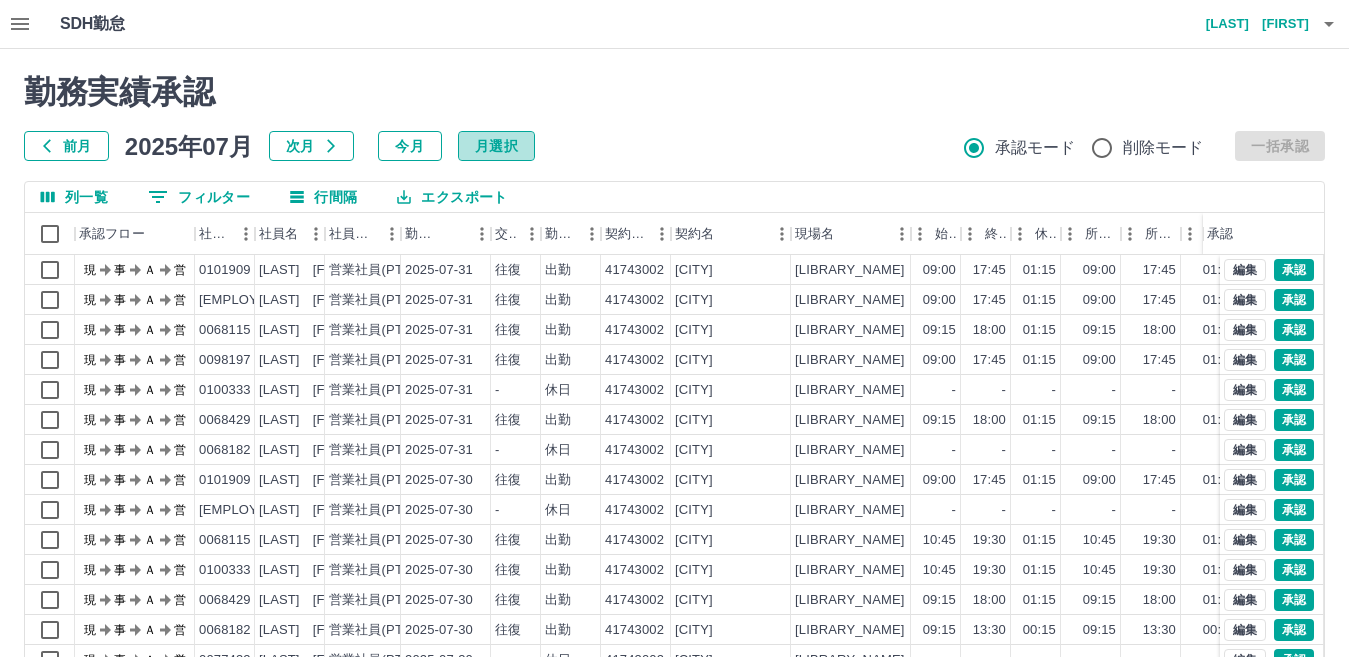 click on "月選択" at bounding box center [496, 146] 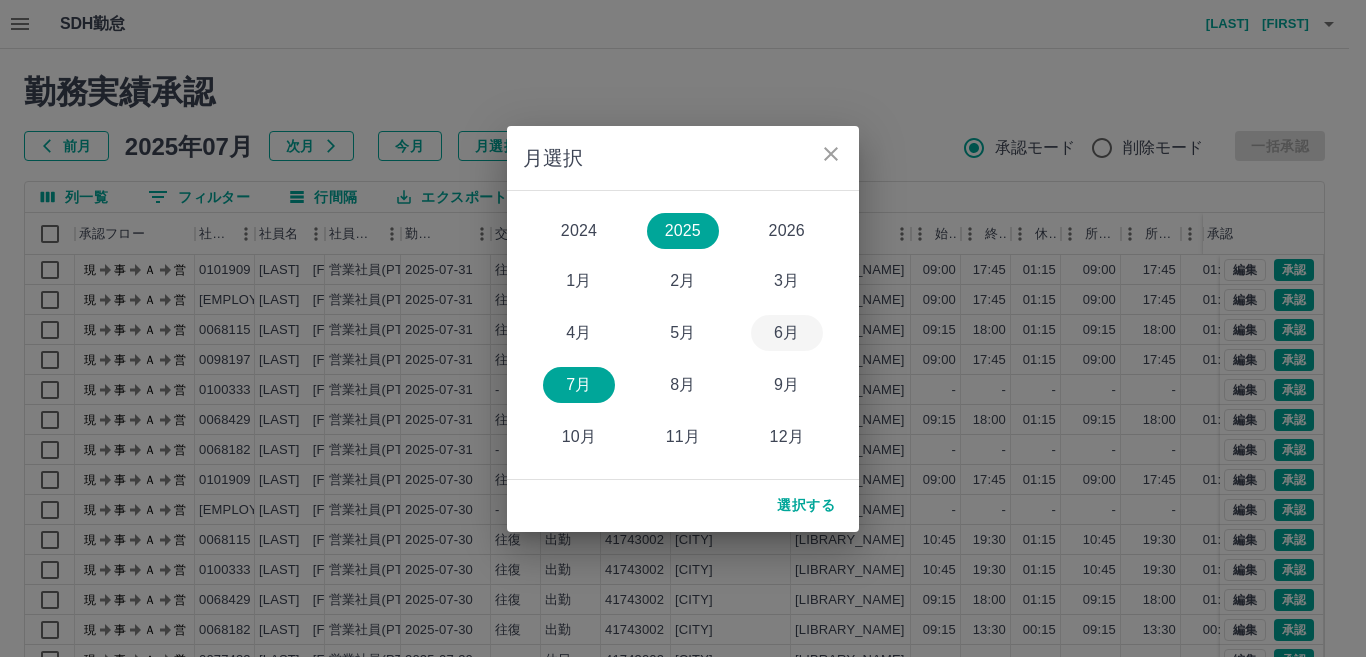 click on "6月" at bounding box center (787, 333) 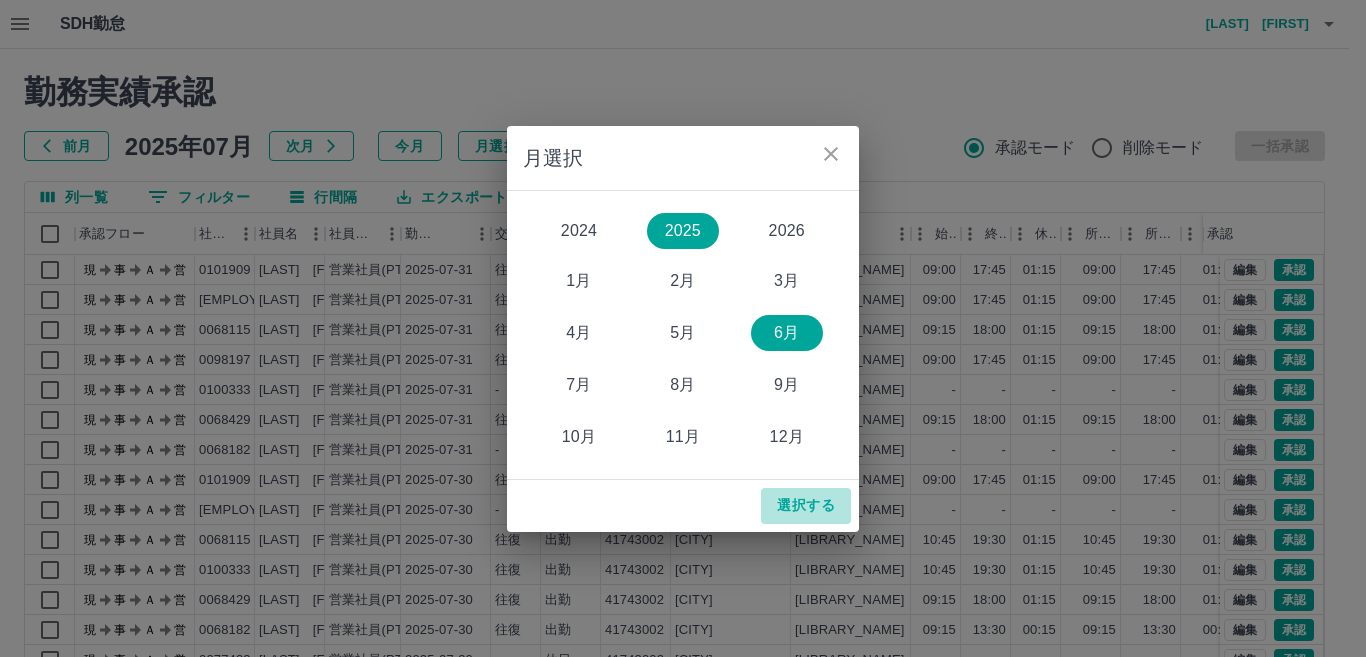 click on "選択する" at bounding box center [806, 506] 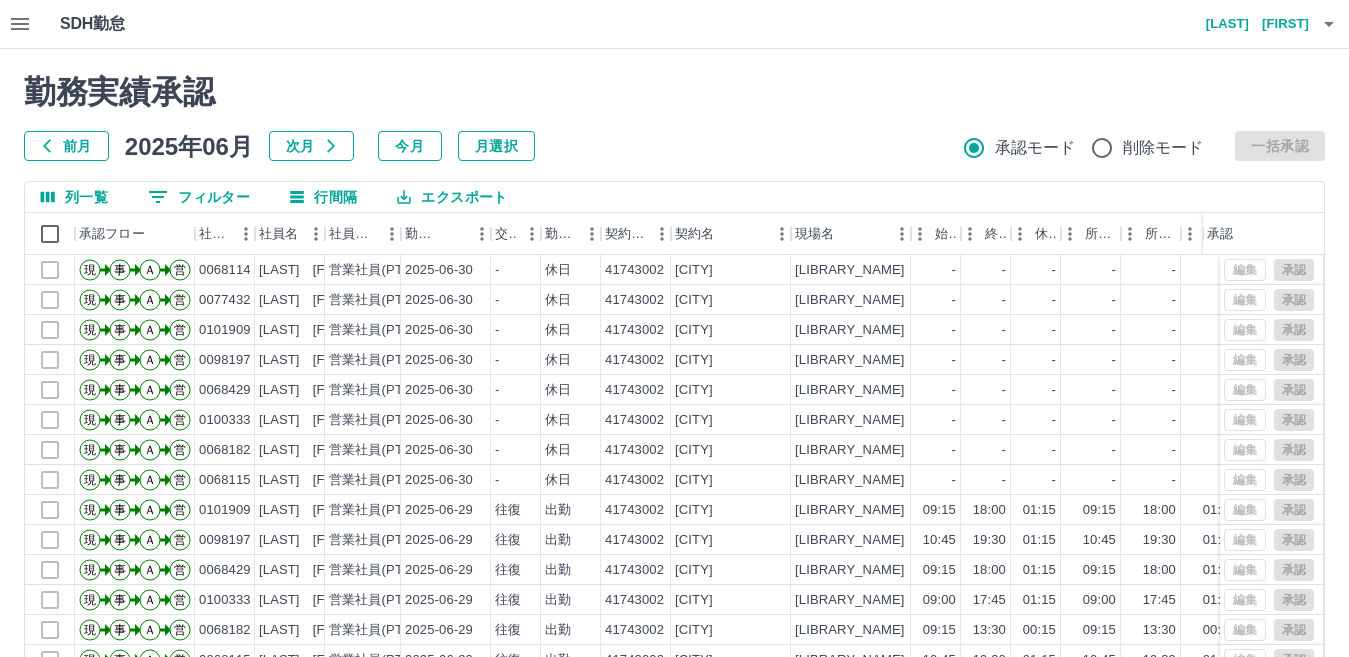 click on "月選択" at bounding box center [496, 146] 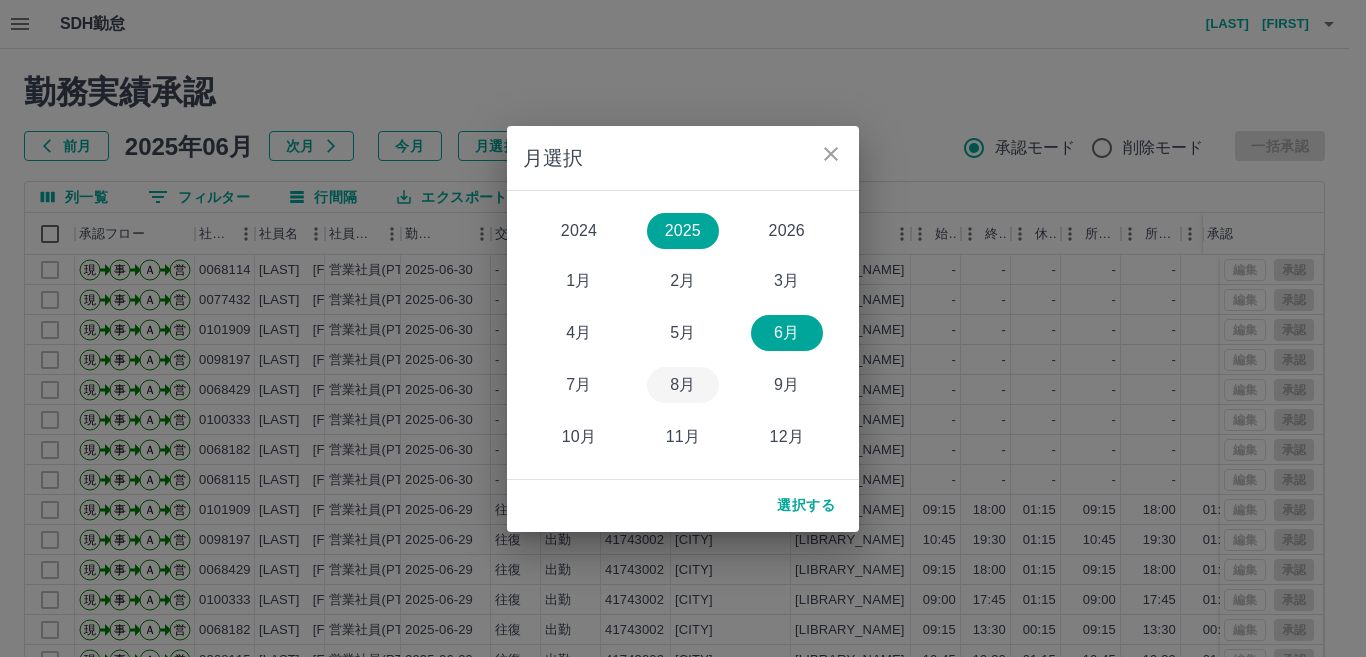 click on "8月" at bounding box center [683, 385] 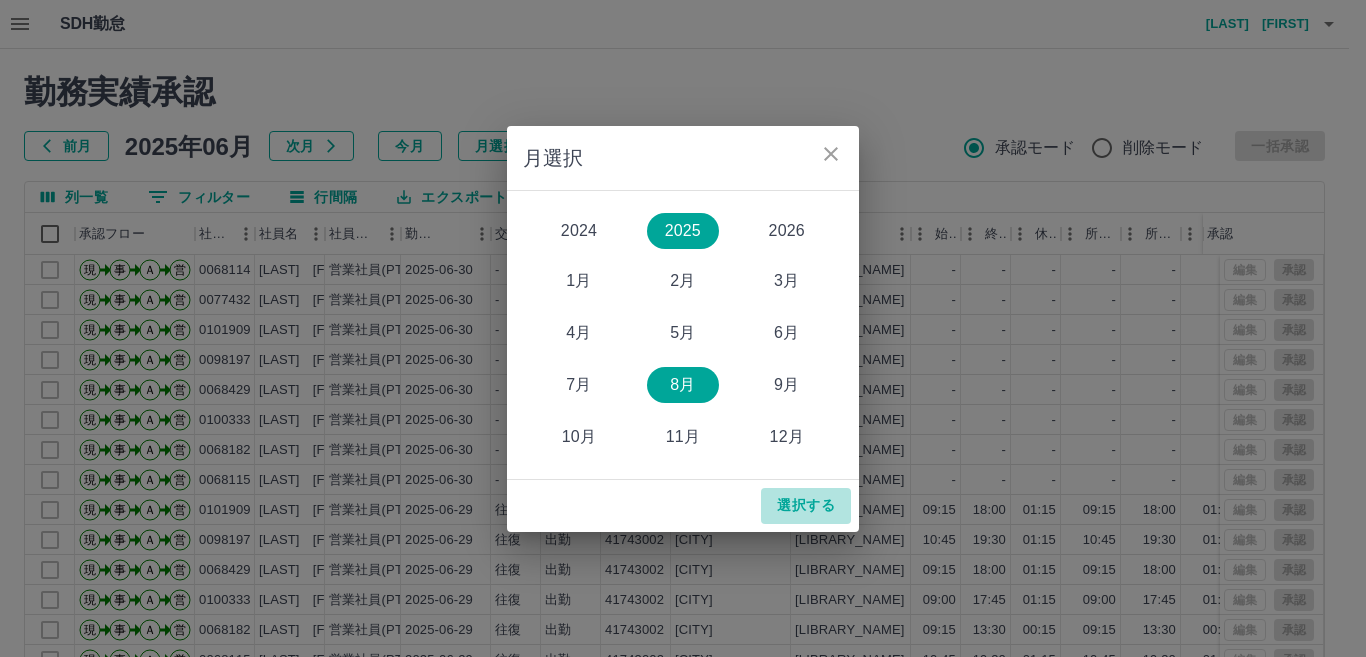 click on "選択する" at bounding box center (806, 506) 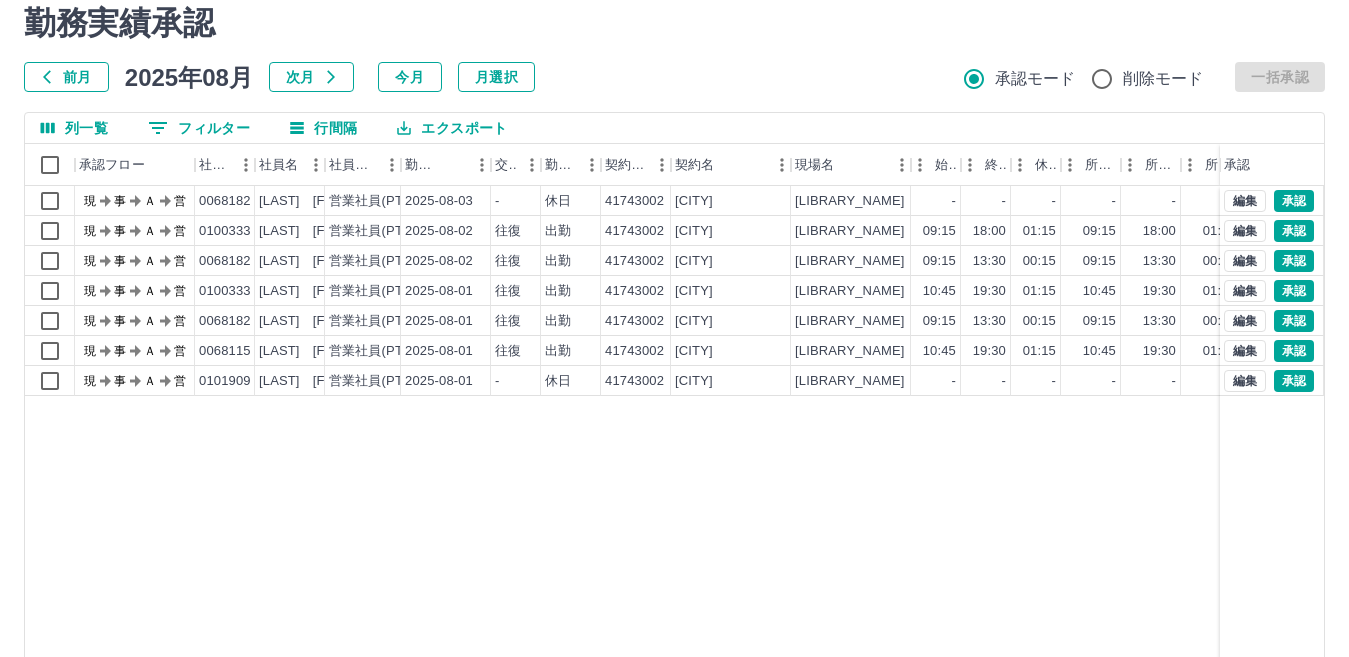 scroll, scrollTop: 188, scrollLeft: 0, axis: vertical 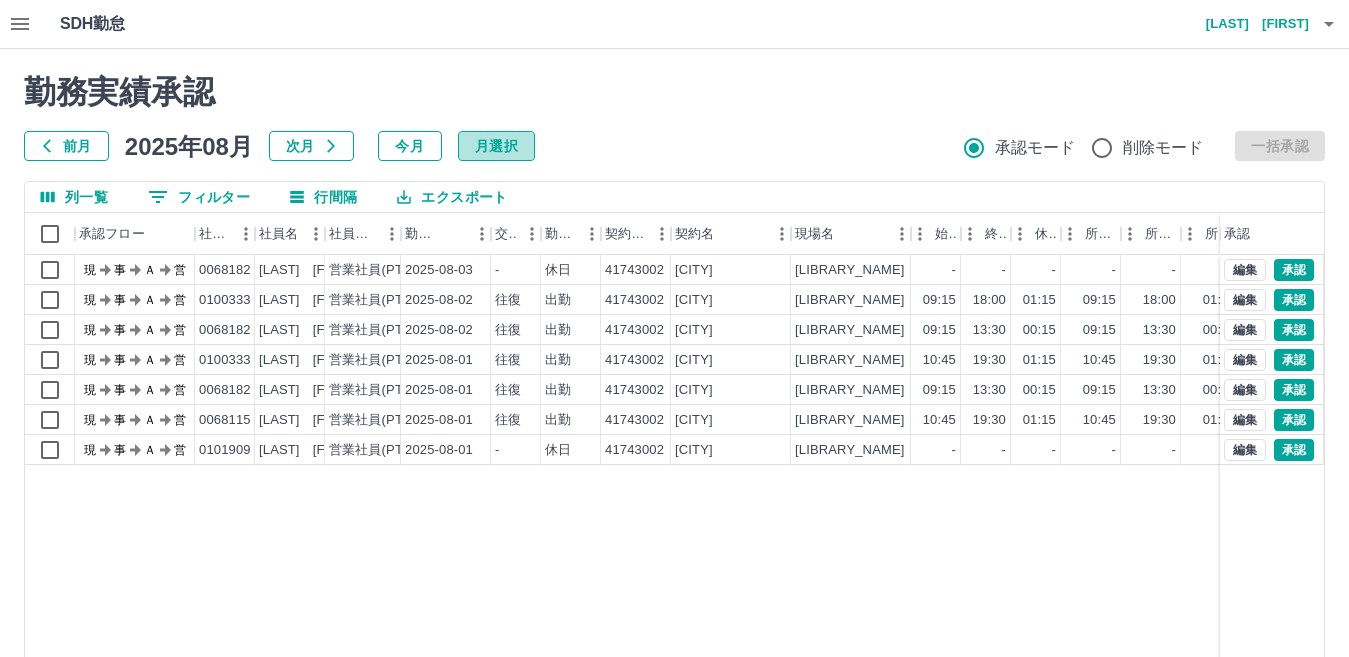 click on "月選択" at bounding box center [496, 146] 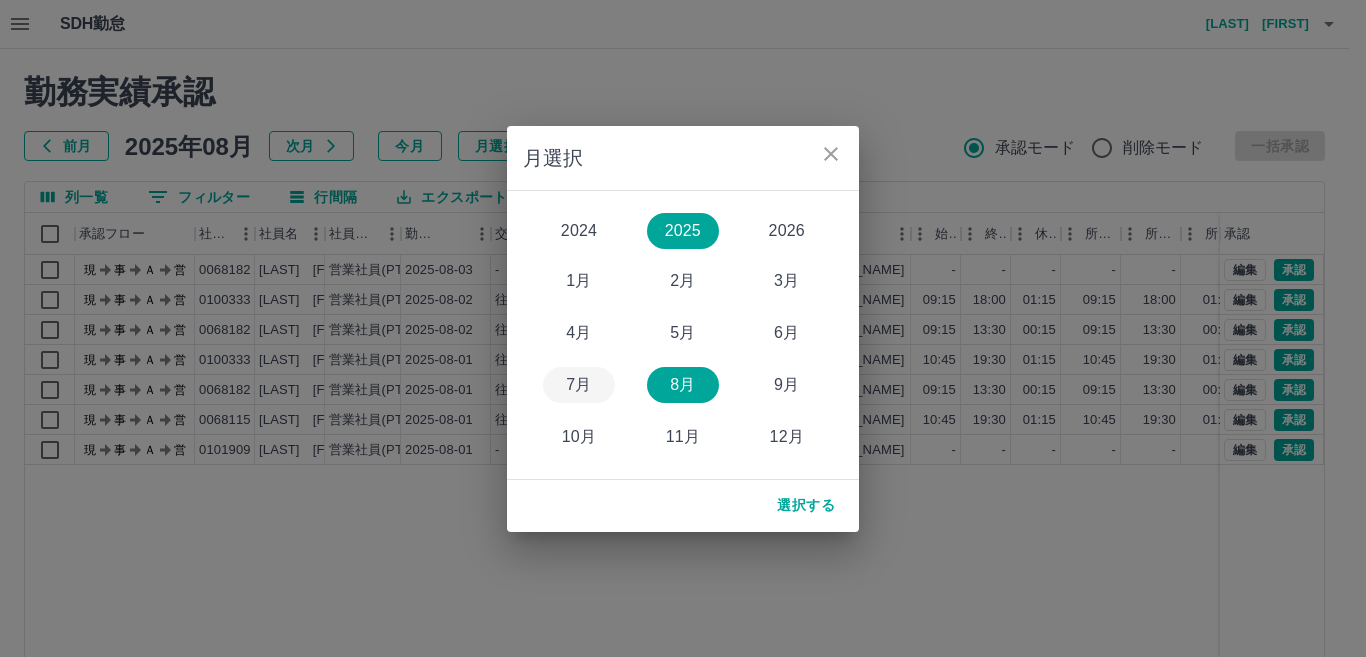 click on "7月" at bounding box center [579, 385] 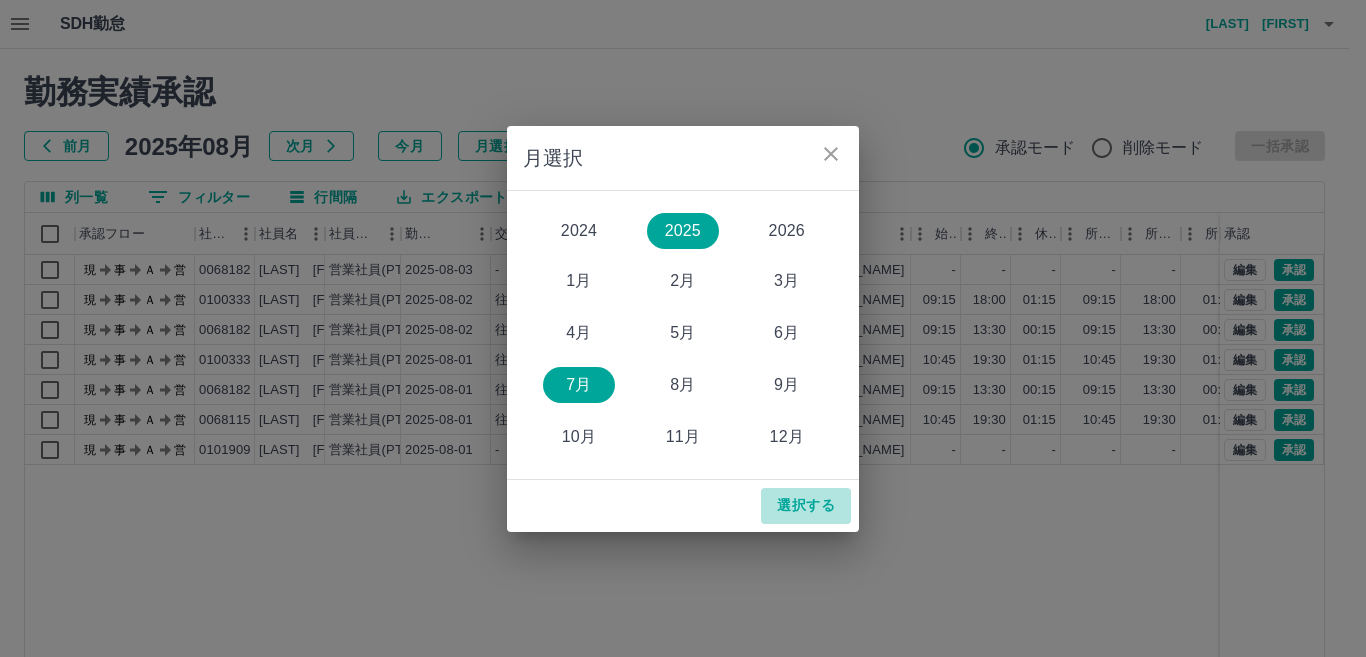 click on "選択する" at bounding box center (806, 506) 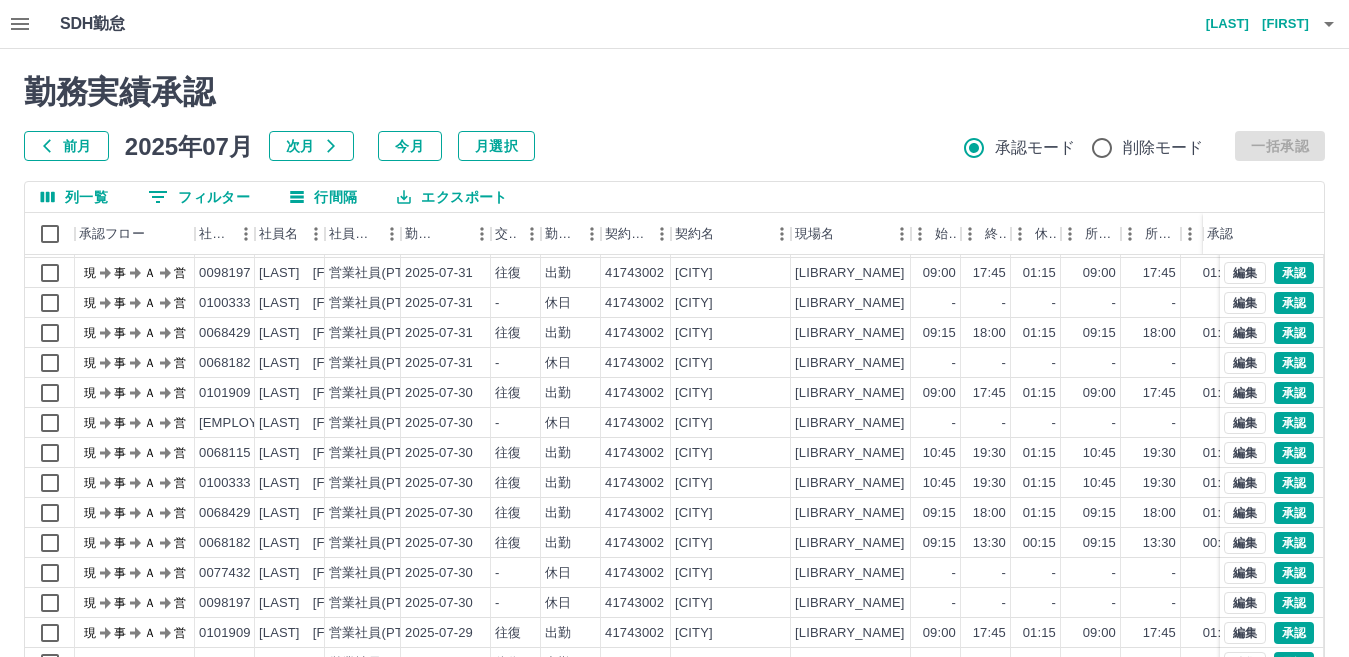 scroll, scrollTop: 104, scrollLeft: 0, axis: vertical 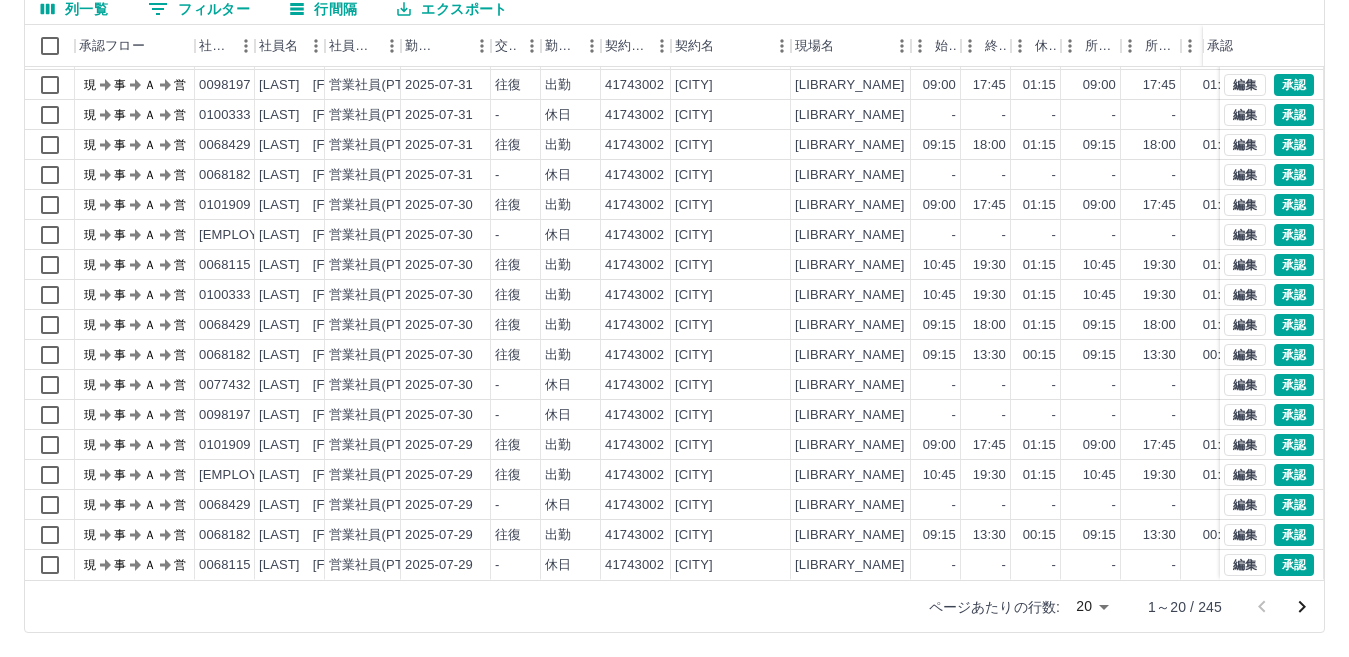click on "SDH勤怠 兵頭　紀久子 勤務実績承認 前月 2025年07月 次月 今月 月選択 承認モード 削除モード 一括承認 列一覧 0 フィルター 行間隔 エクスポート 承認フロー 社員番号 社員名 社員区分 勤務日 交通費 勤務区分 契約コード 契約名 現場名 始業 終業 休憩 所定開始 所定終業 所定休憩 拘束 勤務 遅刻等 コメント ステータス 承認 現 事 Ａ 営 0068436 福島　美咲 営業社員(PT契約) 2025-07-31 往復 出勤 41743002 松山市 松山市立三津浜図書館 09:00 17:45 01:15 09:00 17:45 01:15 08:45 07:30 00:00 現場責任者承認待 現 事 Ａ 営 0068115 兵頭　紀久子 営業社員(PT契約) 2025-07-31 往復 出勤 41743002 松山市 松山市立三津浜図書館 09:15 18:00 01:15 09:15 18:00 01:15 08:45 07:30 00:00 現場責任者承認待 現 事 Ａ 営 0098197 光正　奈緒 営業社員(PT契約) 2025-07-31 往復 出勤 41743002 松山市 松山市立三津浜図書館 09:00 17:45 -" at bounding box center [674, 234] 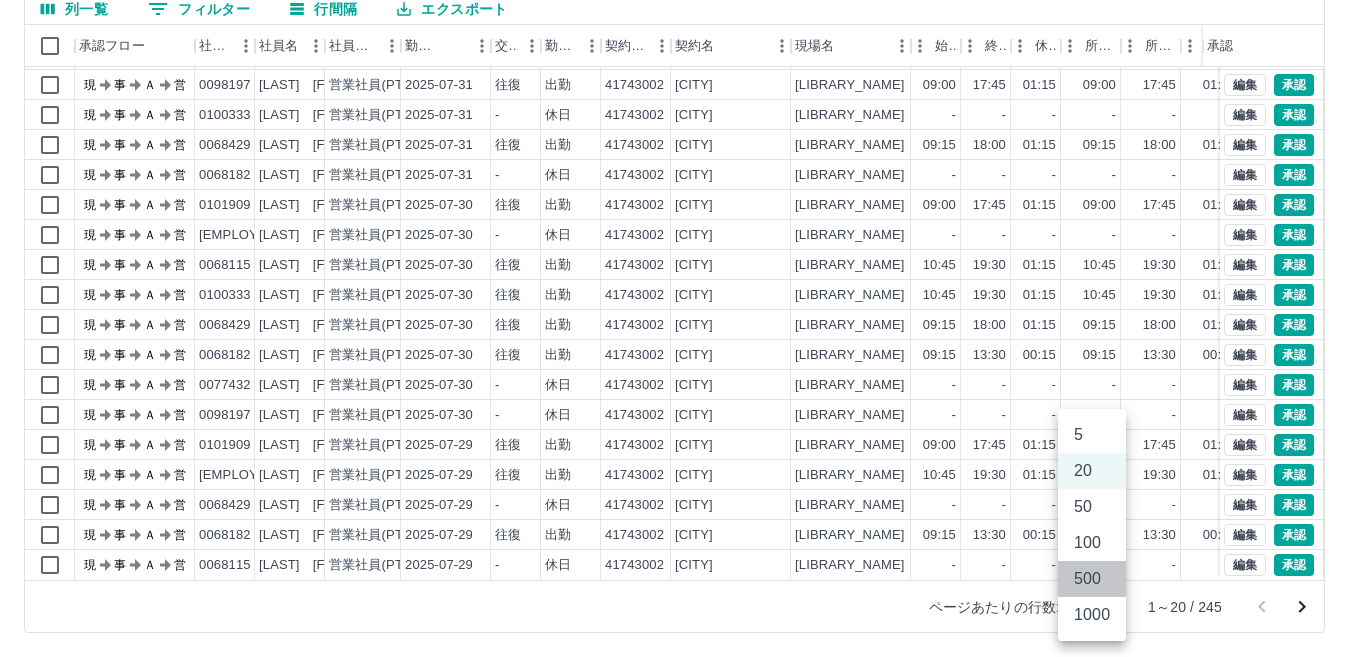 click on "500" at bounding box center (1092, 579) 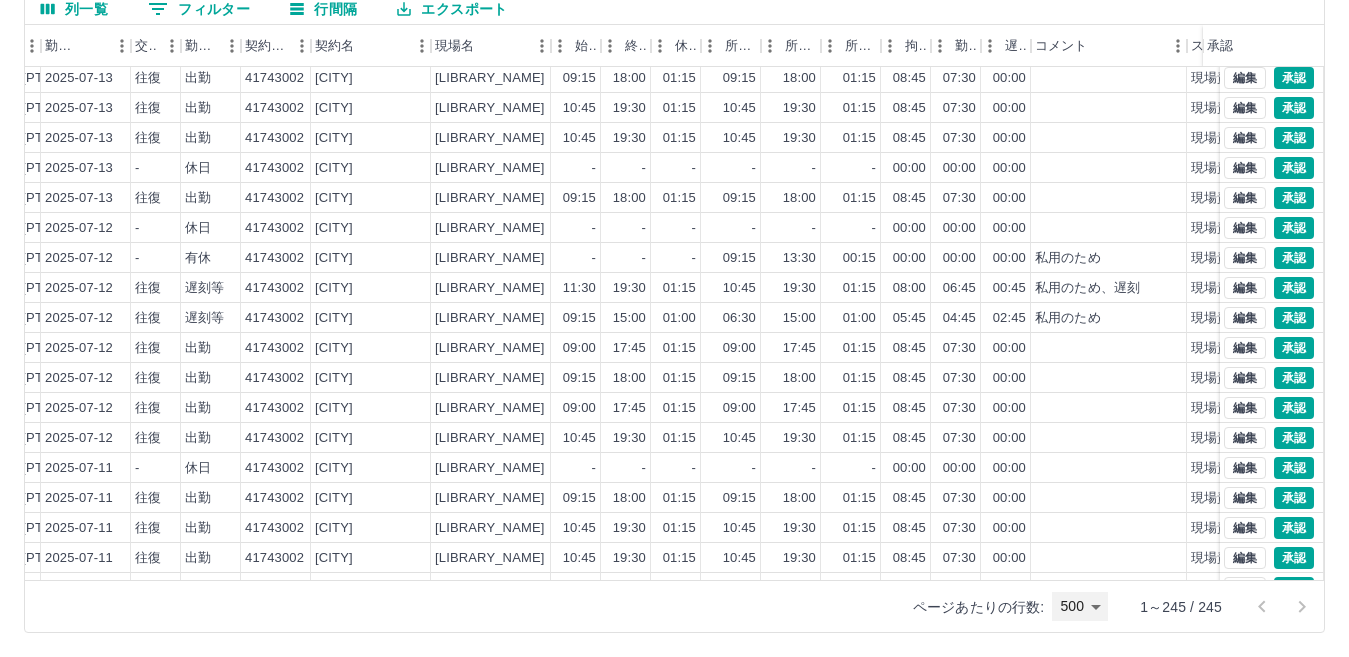 scroll, scrollTop: 3954, scrollLeft: 360, axis: both 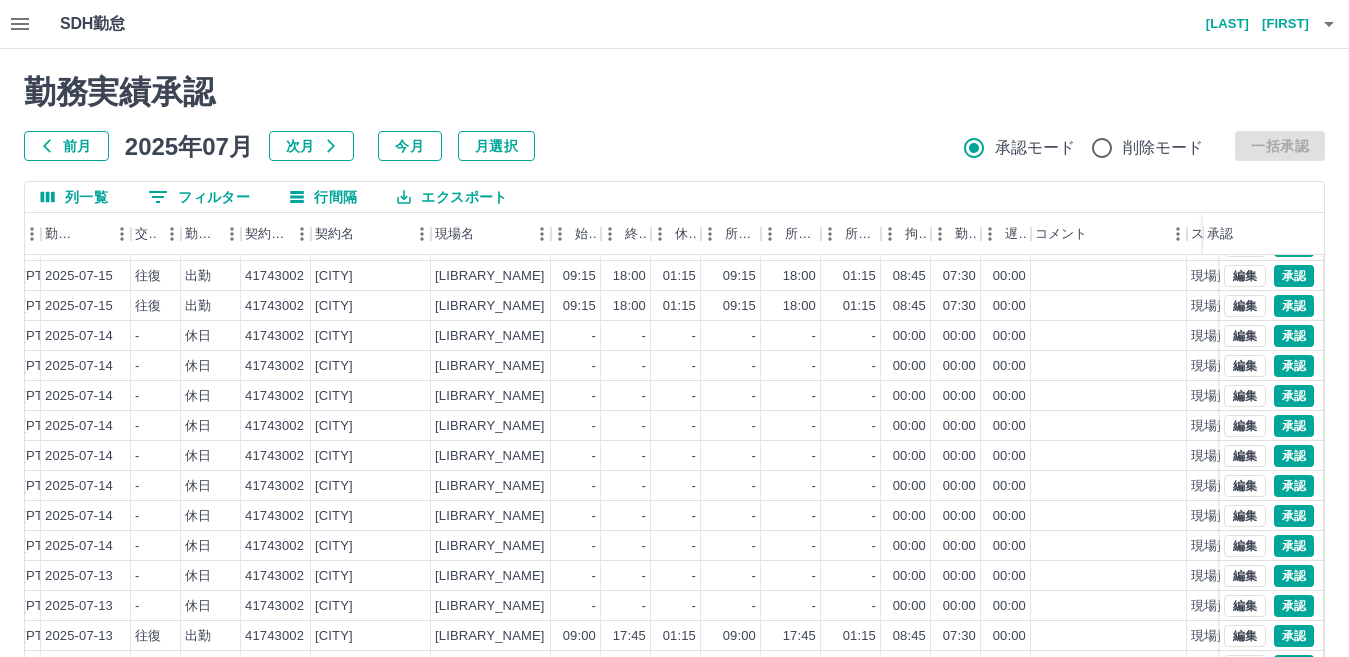 click 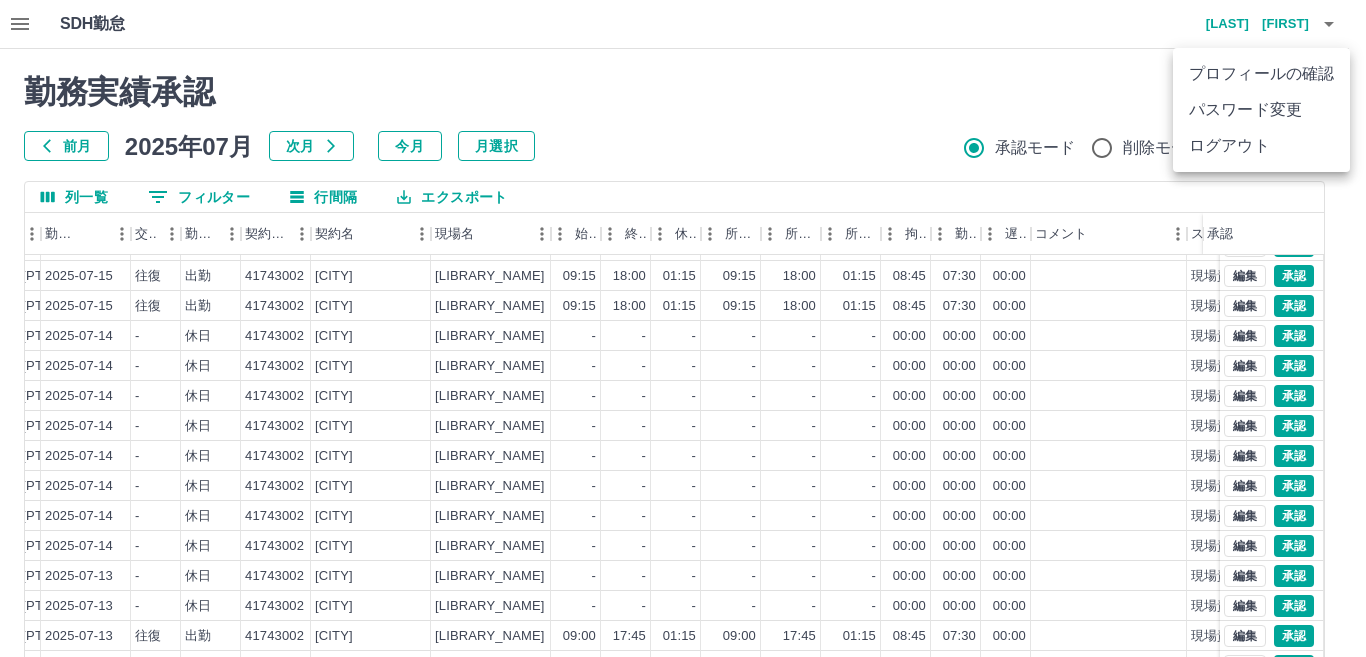 click on "ログアウト" at bounding box center (1261, 146) 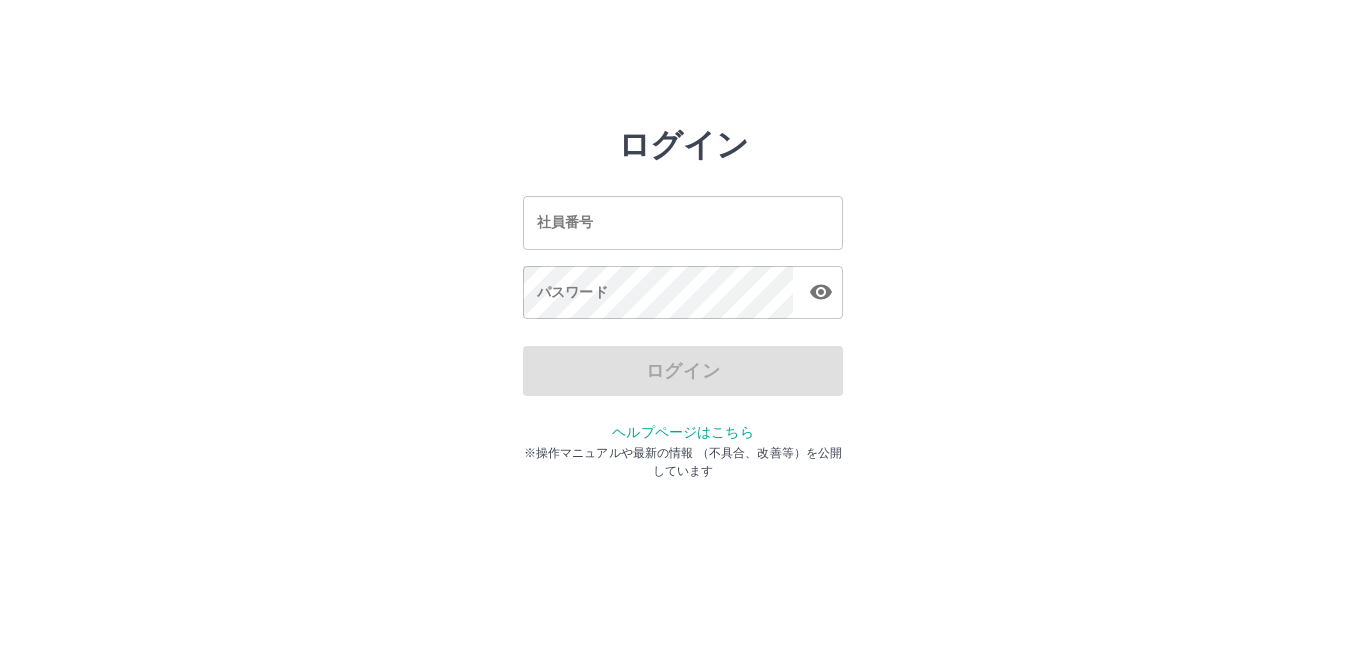 scroll, scrollTop: 0, scrollLeft: 0, axis: both 